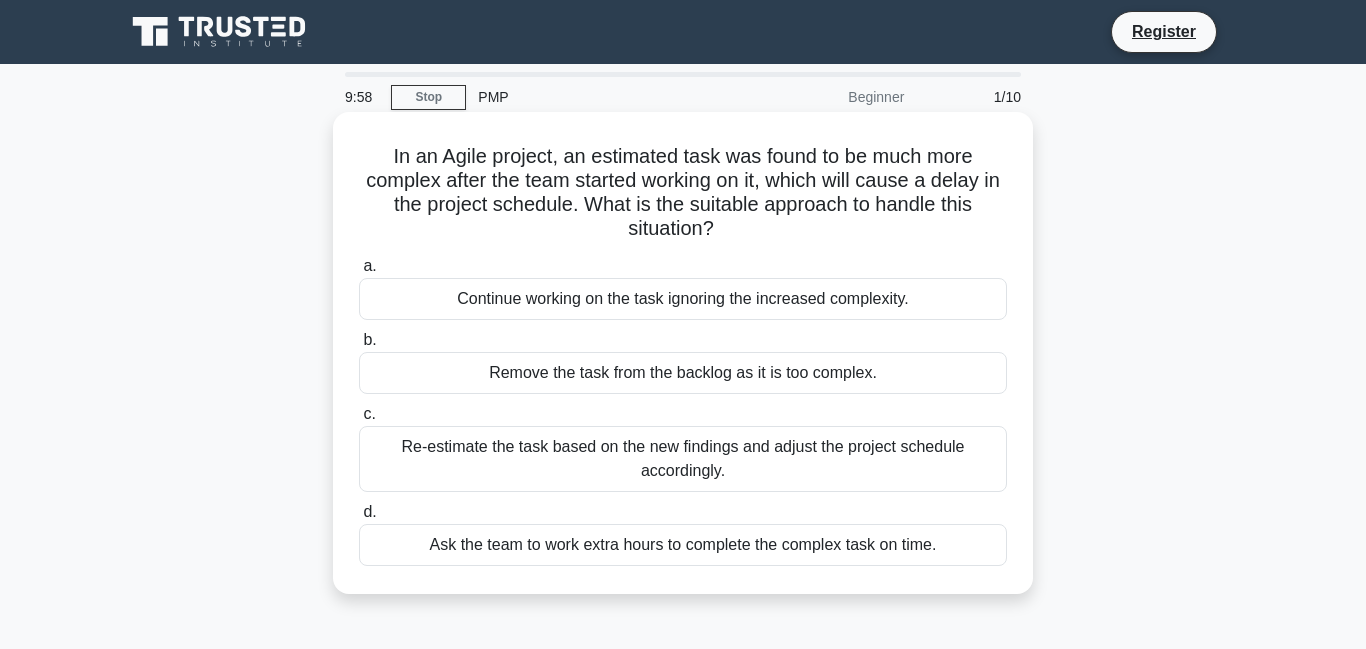 scroll, scrollTop: 0, scrollLeft: 0, axis: both 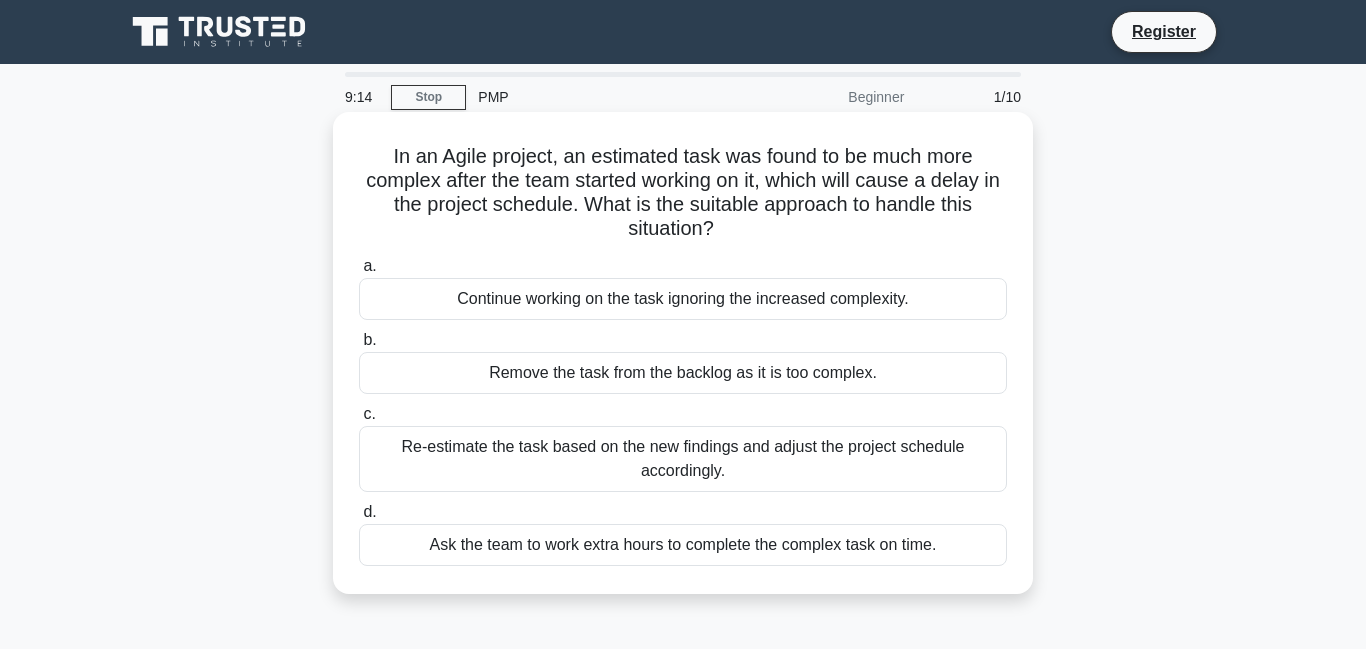 click on "Re-estimate the task based on the new findings and adjust the project schedule accordingly." at bounding box center (683, 459) 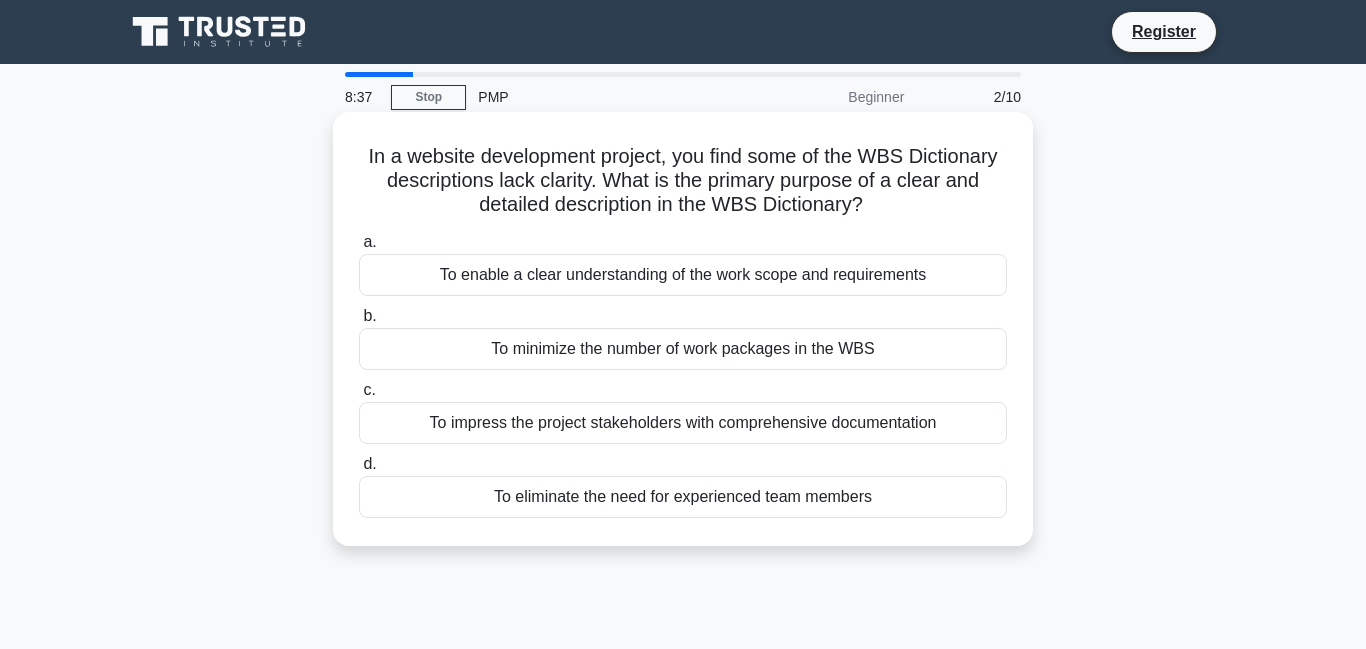 click on "To enable a clear understanding of the work scope and requirements" at bounding box center (683, 275) 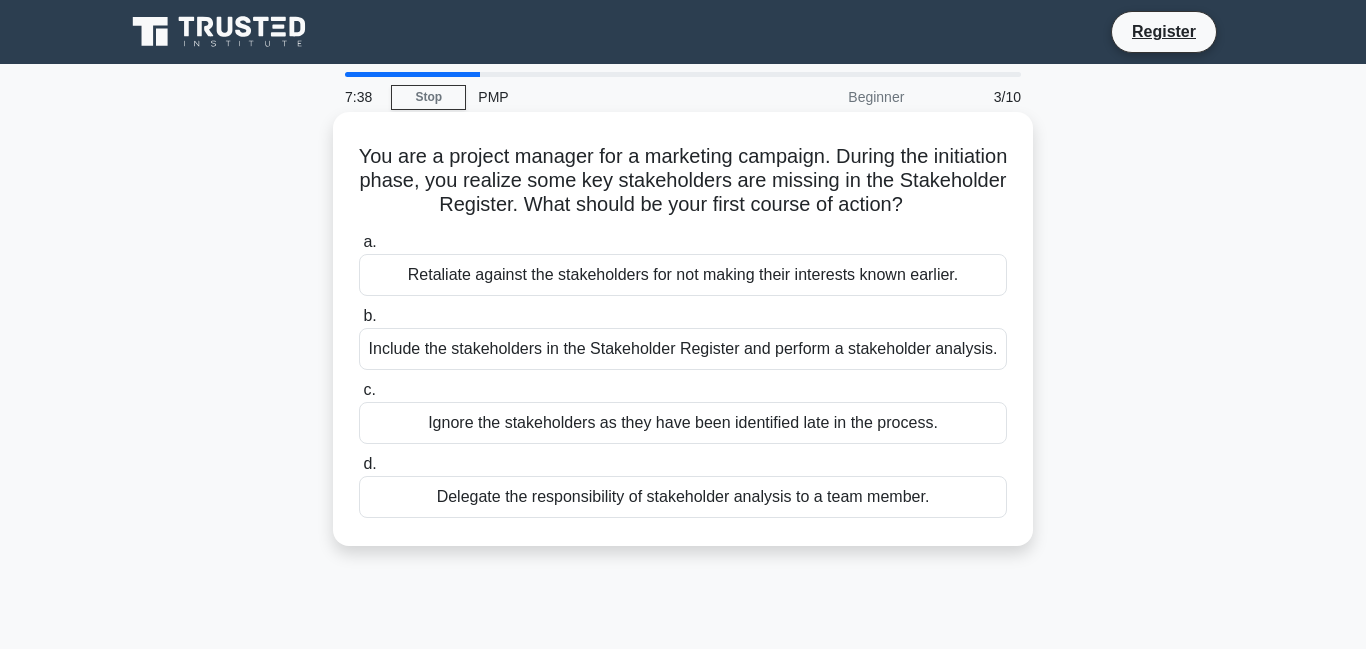 click on "Retaliate against the stakeholders for not making their interests known earlier." at bounding box center [683, 275] 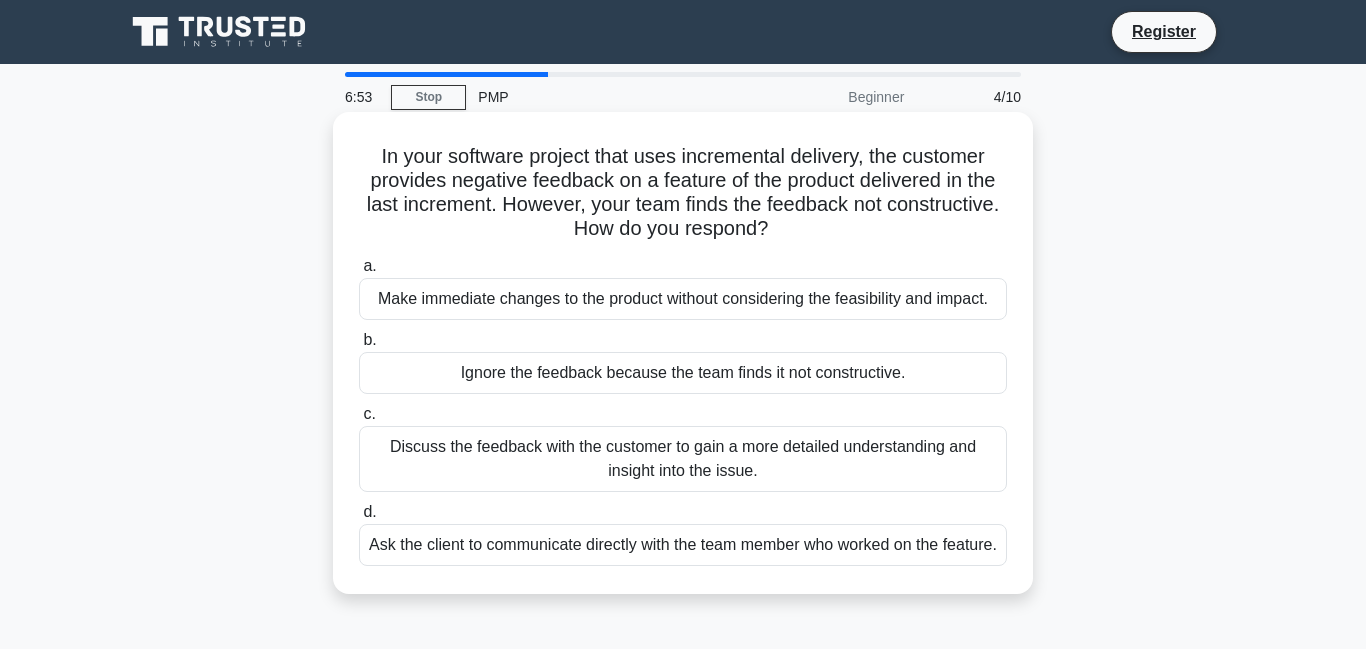 click on "Discuss the feedback with the customer to gain a more detailed understanding and insight into the issue." at bounding box center [683, 459] 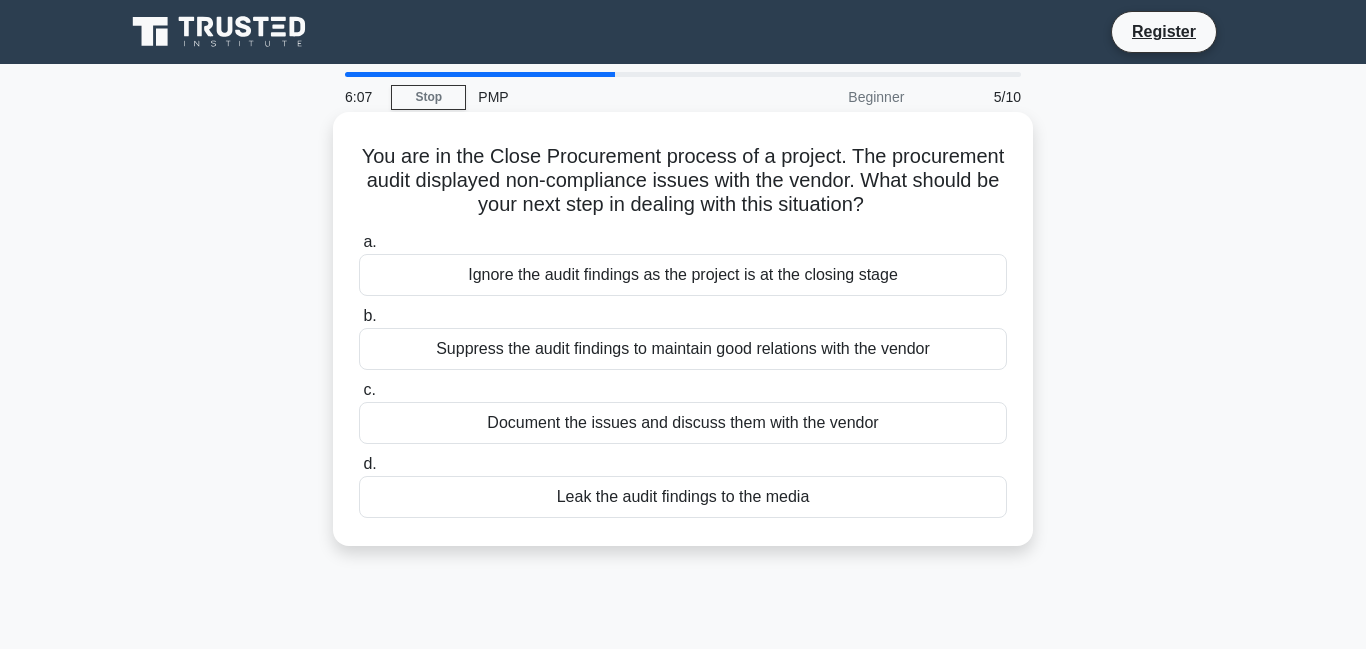click on "Document the issues and discuss them with the vendor" at bounding box center [683, 423] 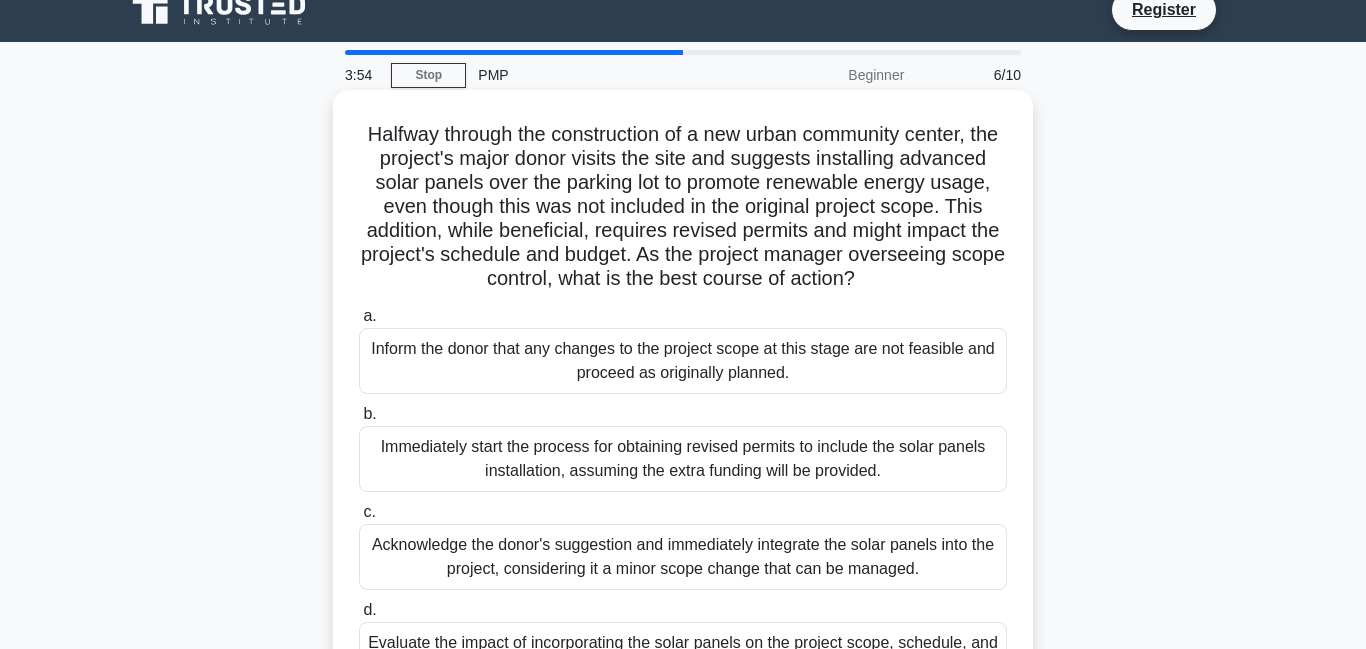 scroll, scrollTop: 106, scrollLeft: 0, axis: vertical 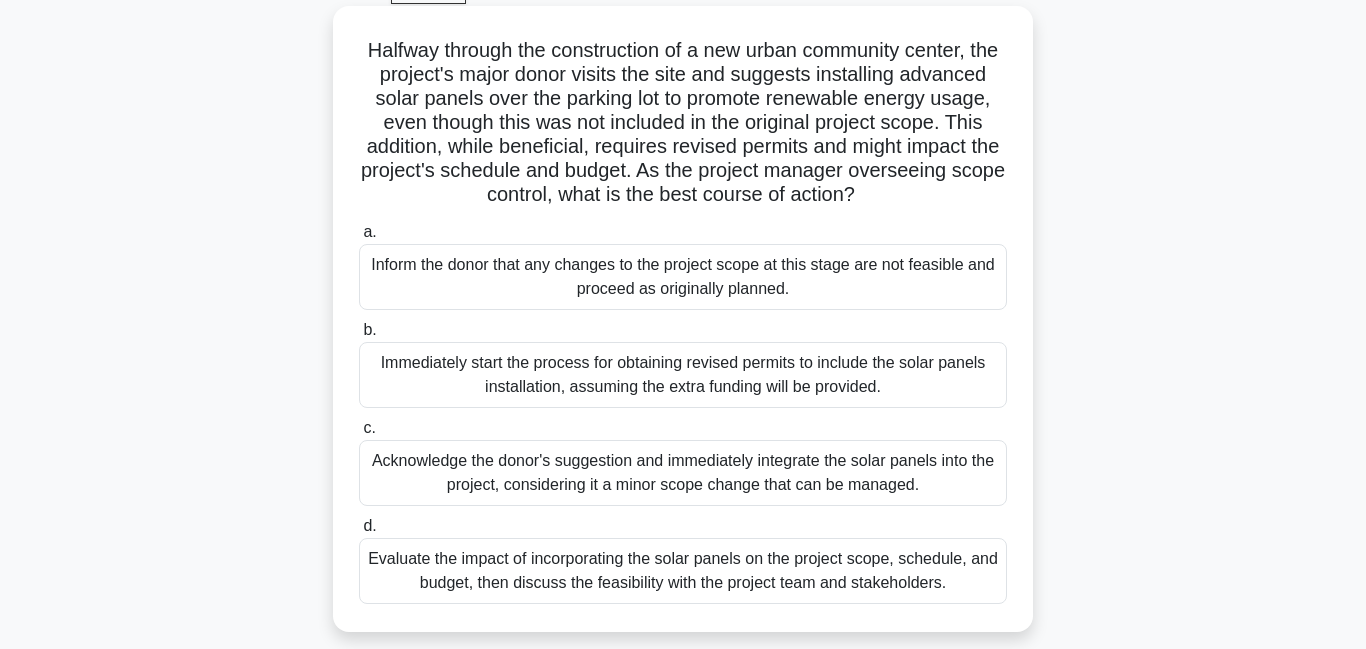 click on "Evaluate the impact of incorporating the solar panels on the project scope, schedule, and budget, then discuss the feasibility with the project team and stakeholders." at bounding box center (683, 571) 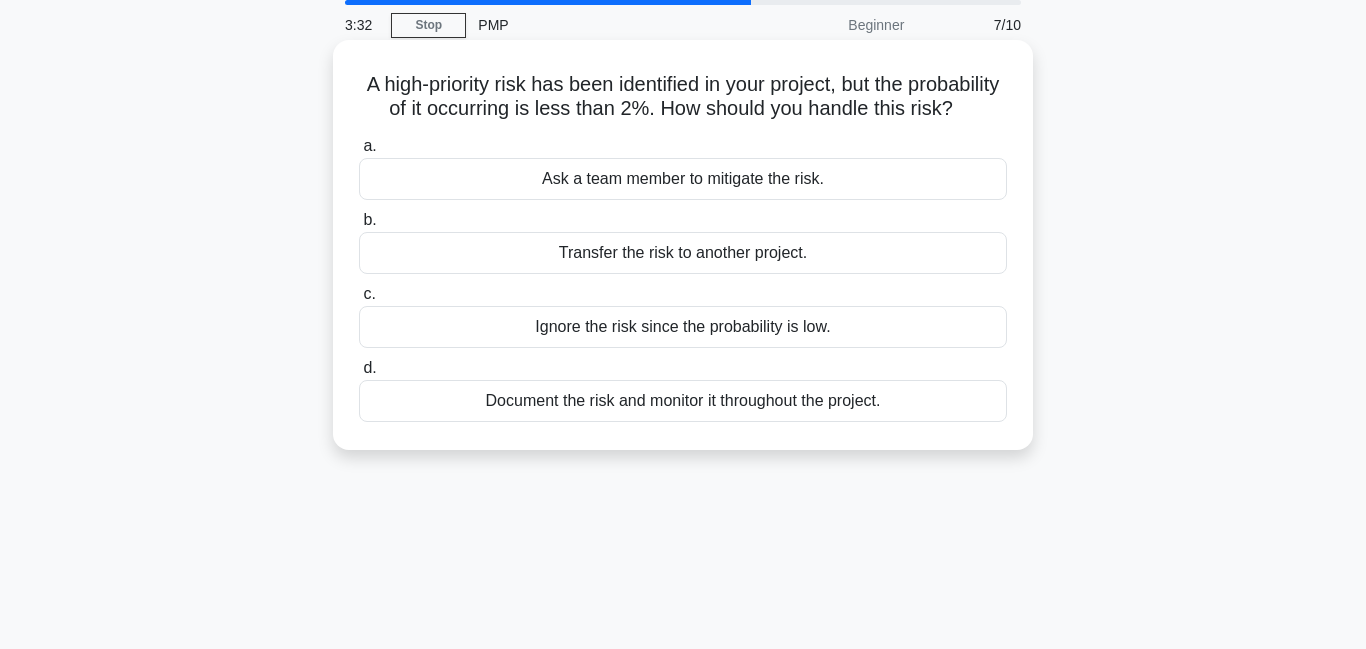 scroll, scrollTop: 0, scrollLeft: 0, axis: both 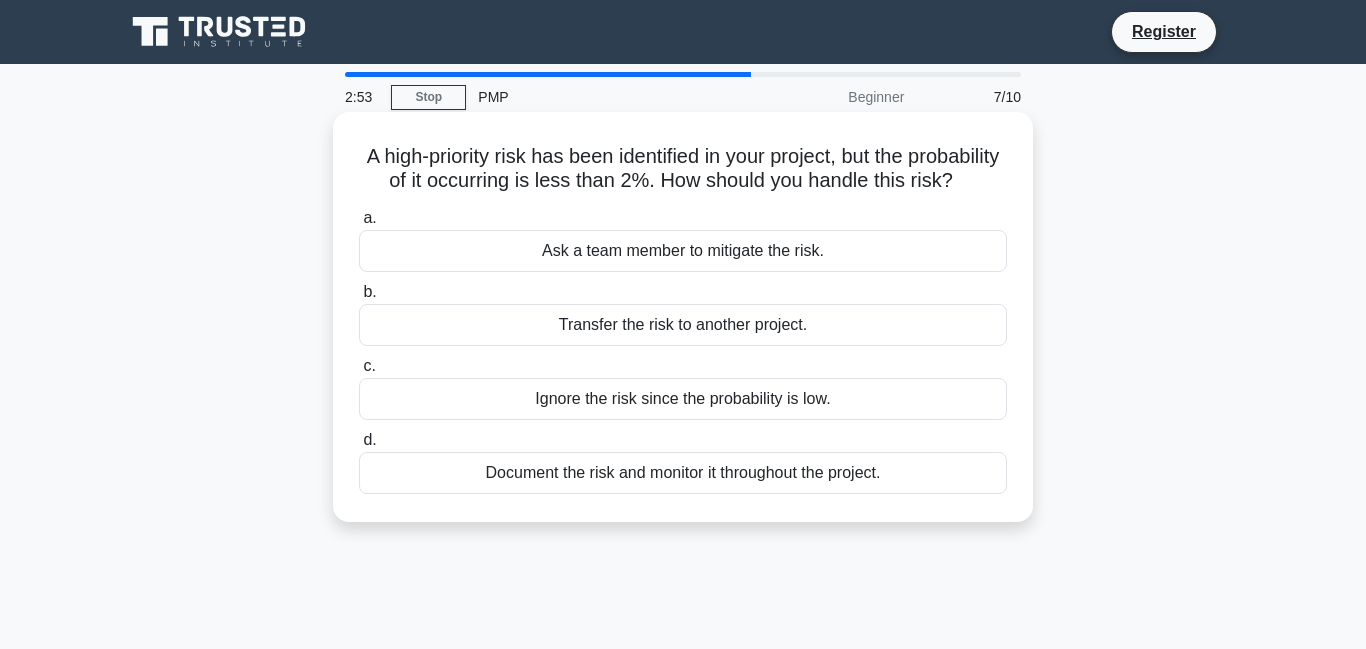 click on "Document the risk and monitor it throughout the project." at bounding box center [683, 473] 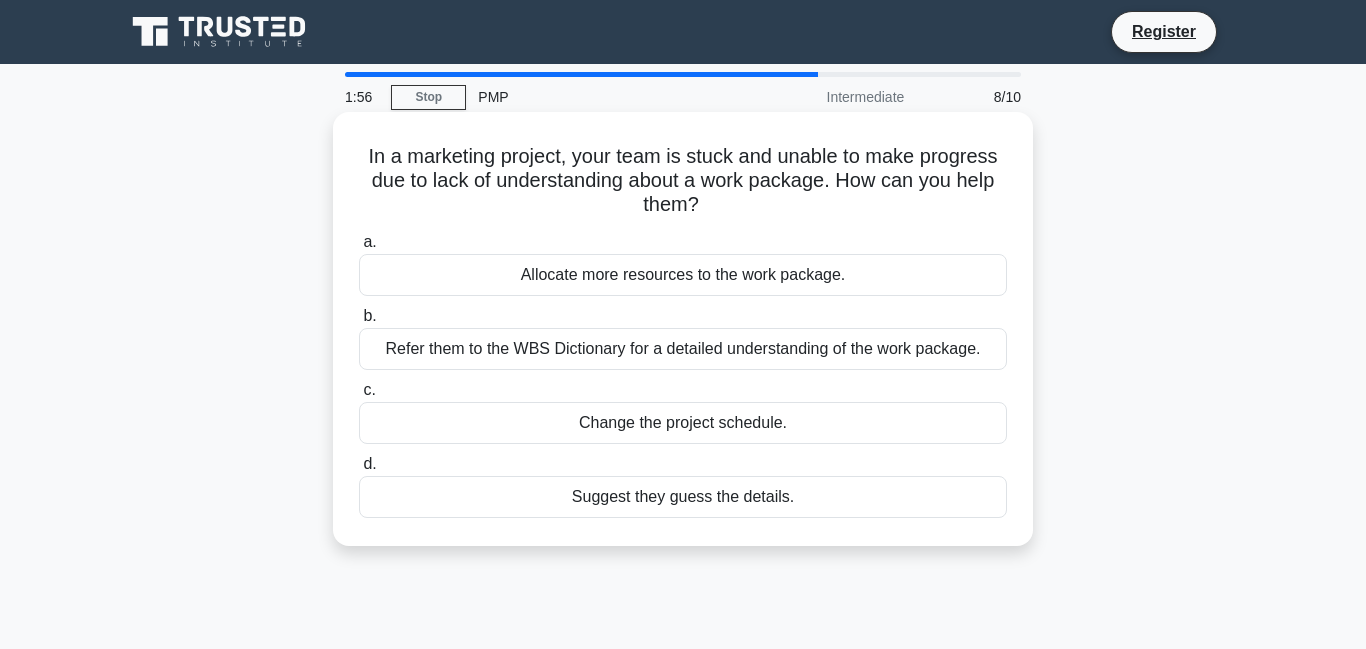 click on "Refer them to the WBS Dictionary for a detailed understanding of the work package." at bounding box center [683, 349] 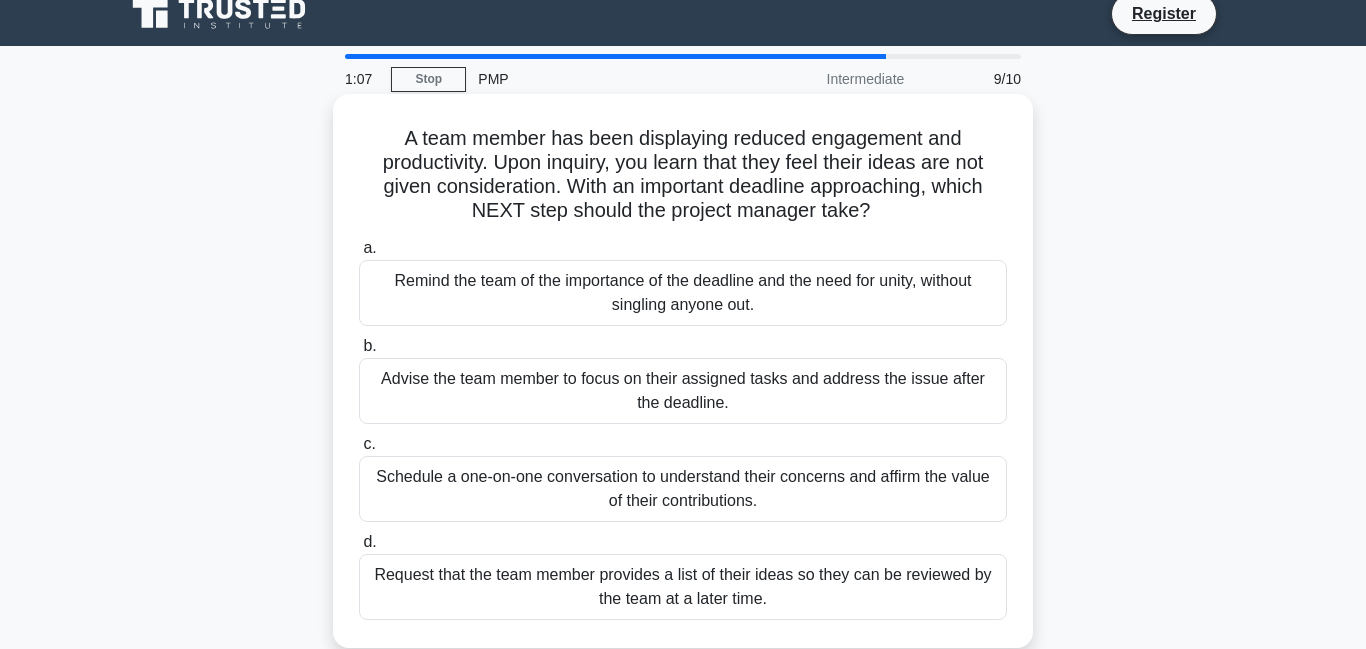 scroll, scrollTop: 20, scrollLeft: 0, axis: vertical 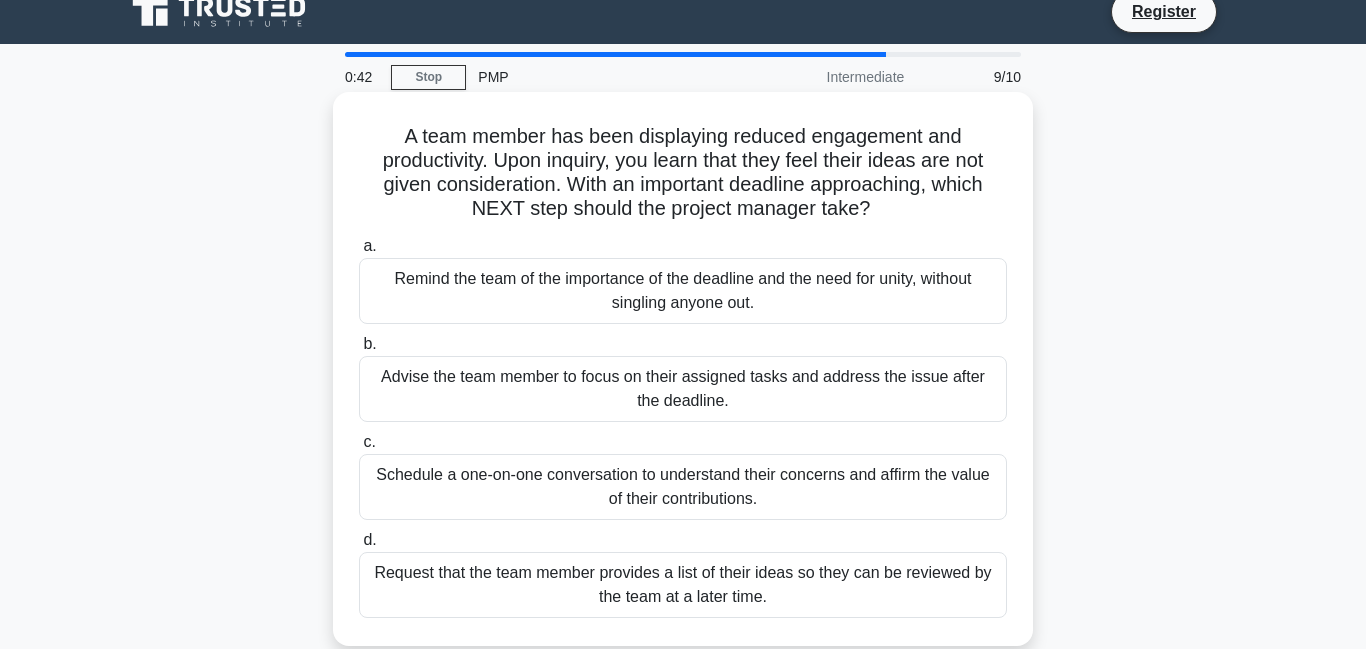 click on "Request that the team member provides a list of their ideas so they can be reviewed by the team at a later time." at bounding box center (683, 585) 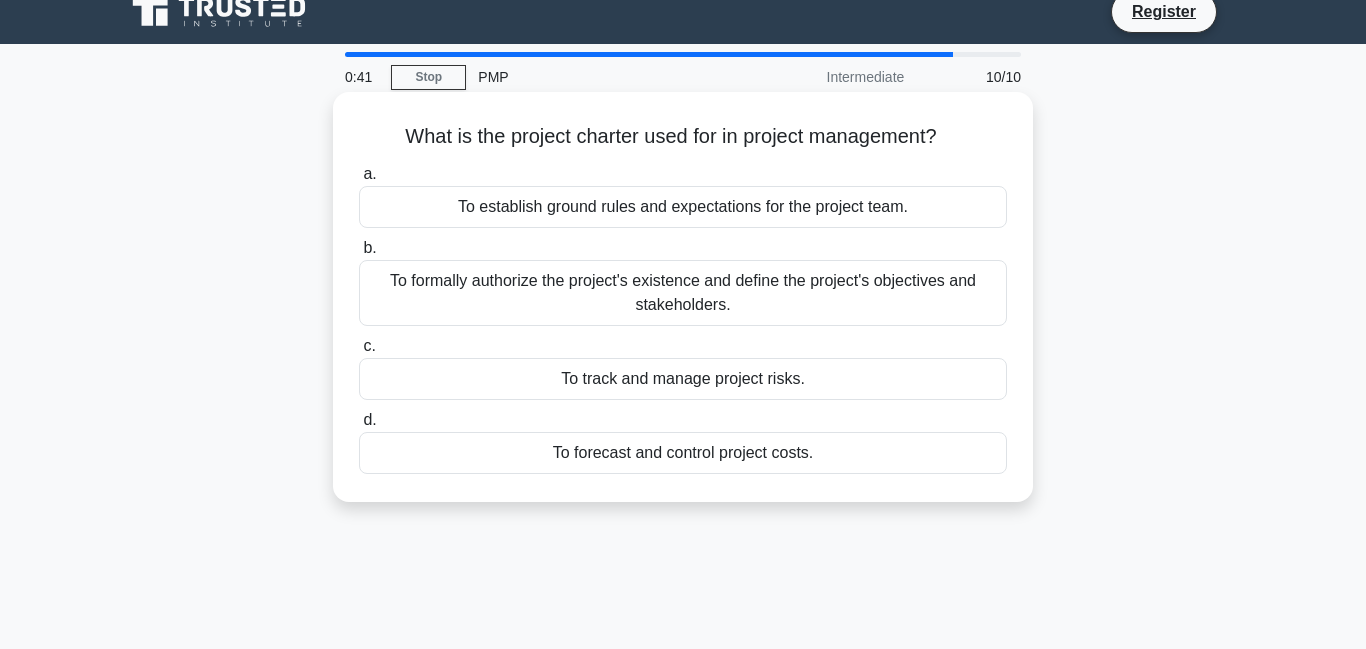 scroll, scrollTop: 0, scrollLeft: 0, axis: both 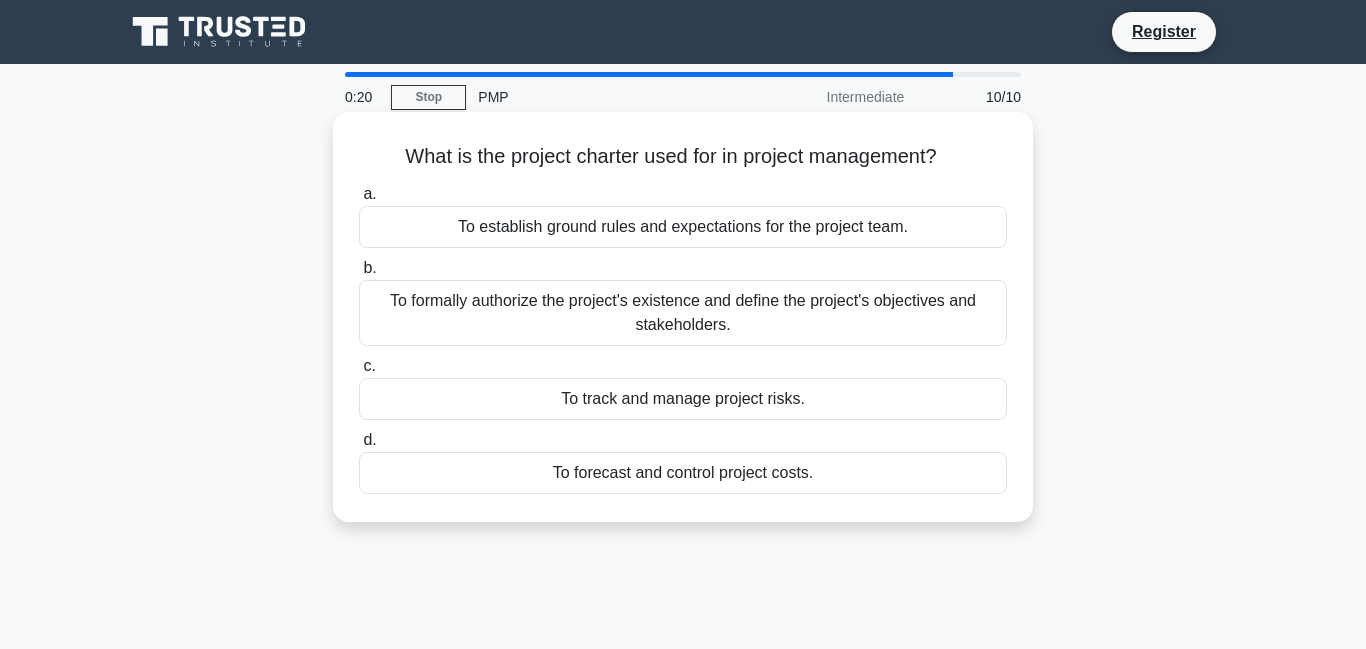 click on "To track and manage project risks." at bounding box center (683, 399) 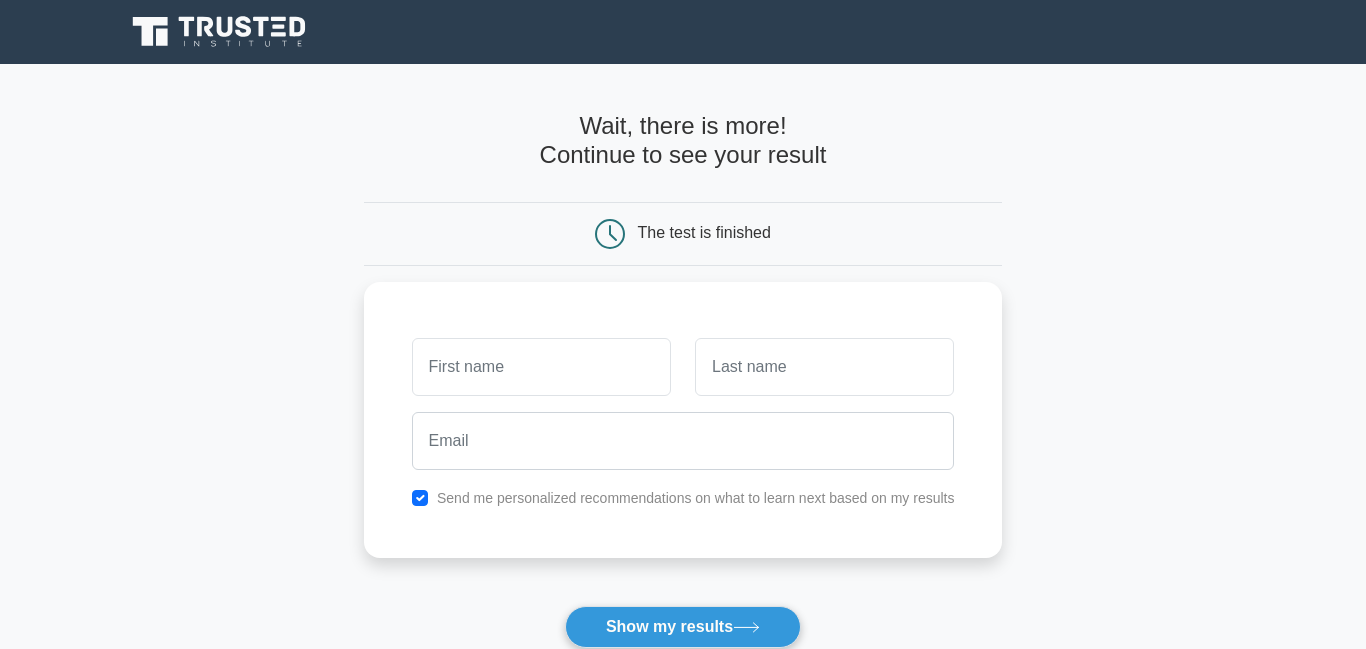 scroll, scrollTop: 0, scrollLeft: 0, axis: both 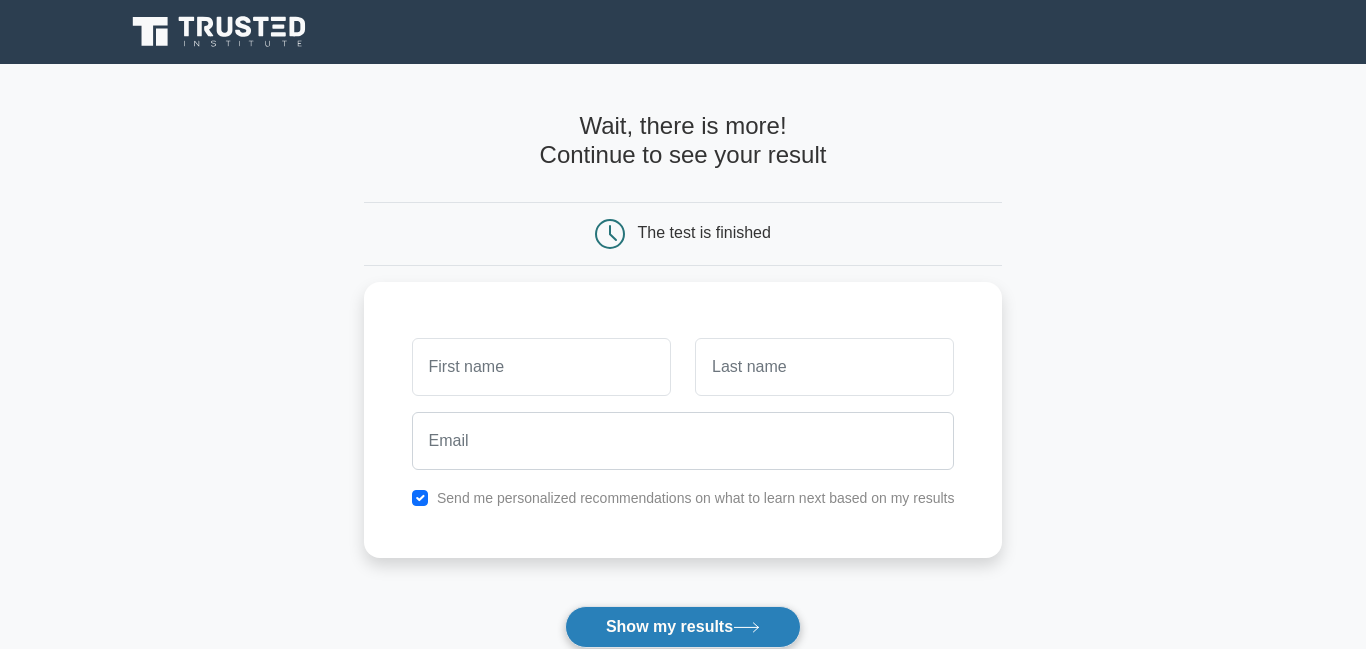 click on "Show my results" at bounding box center (683, 627) 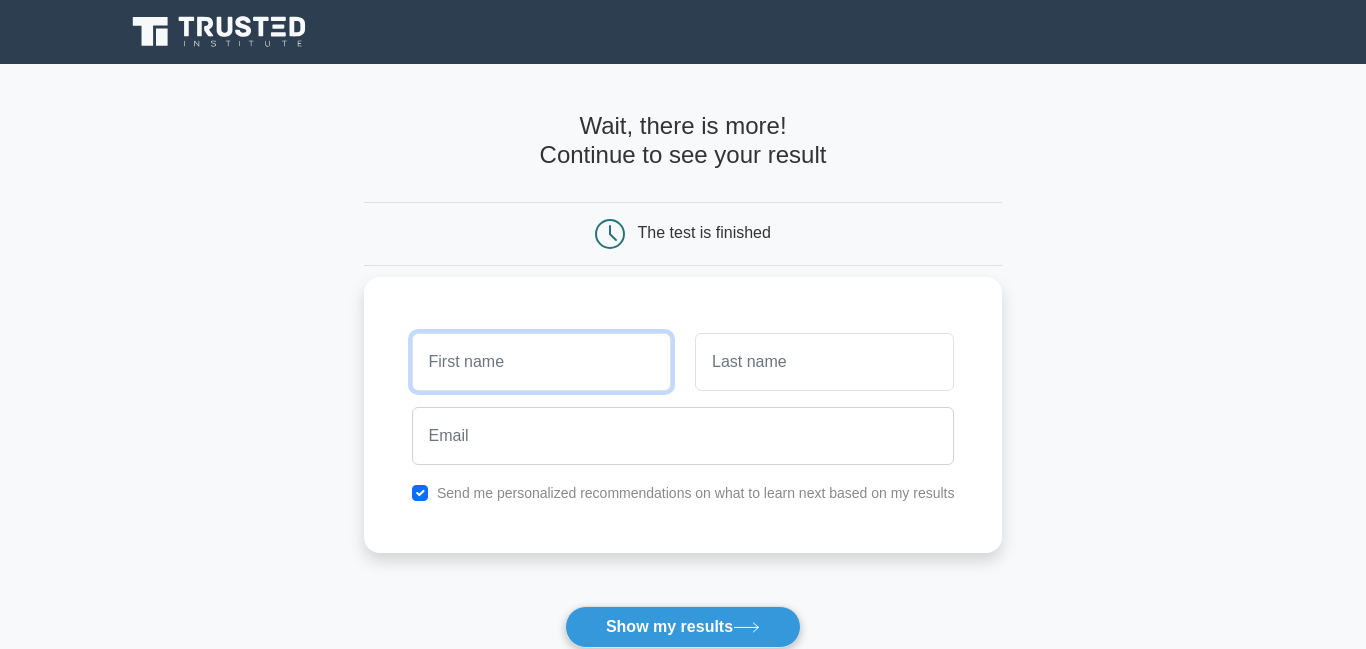 click at bounding box center [541, 362] 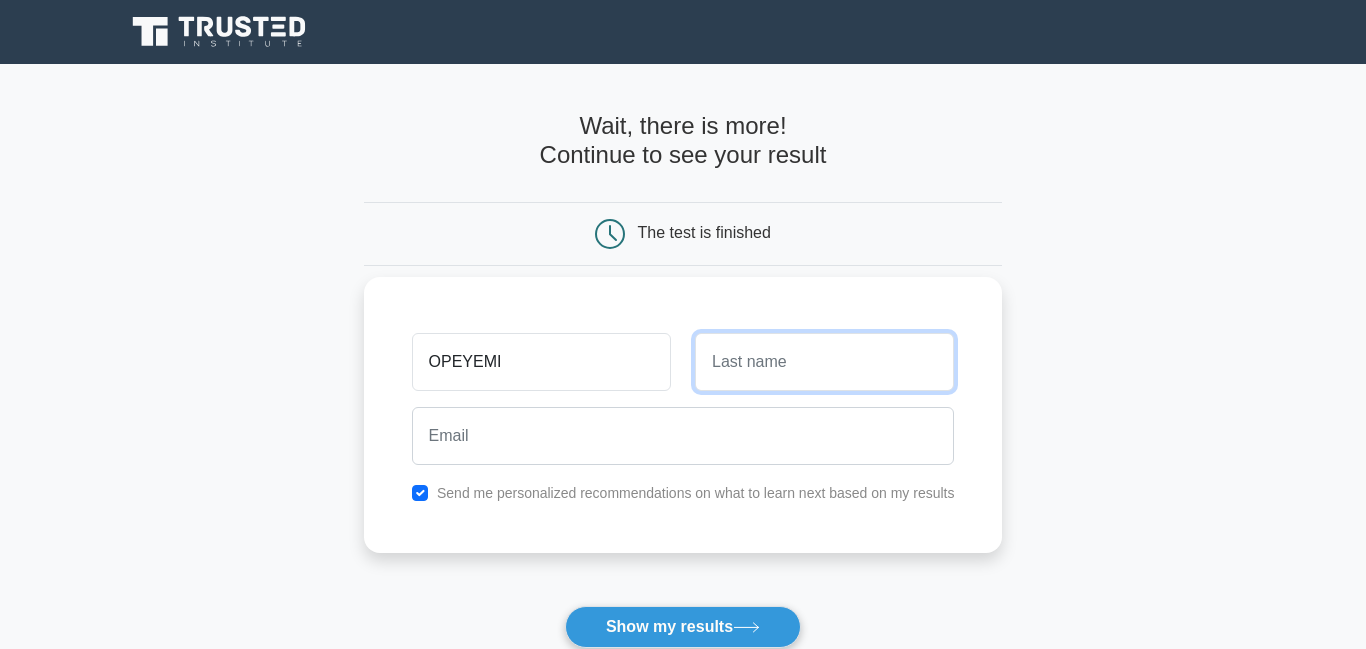 drag, startPoint x: 700, startPoint y: 351, endPoint x: 717, endPoint y: 355, distance: 17.464249 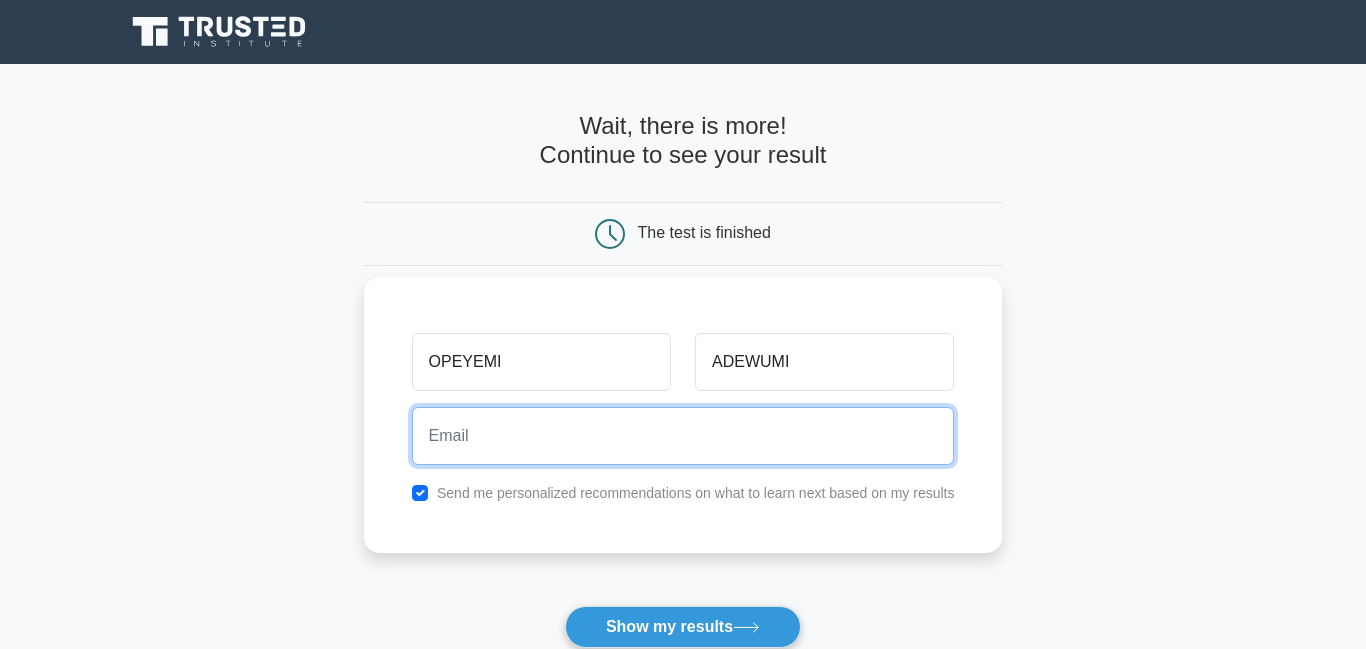 click at bounding box center [683, 436] 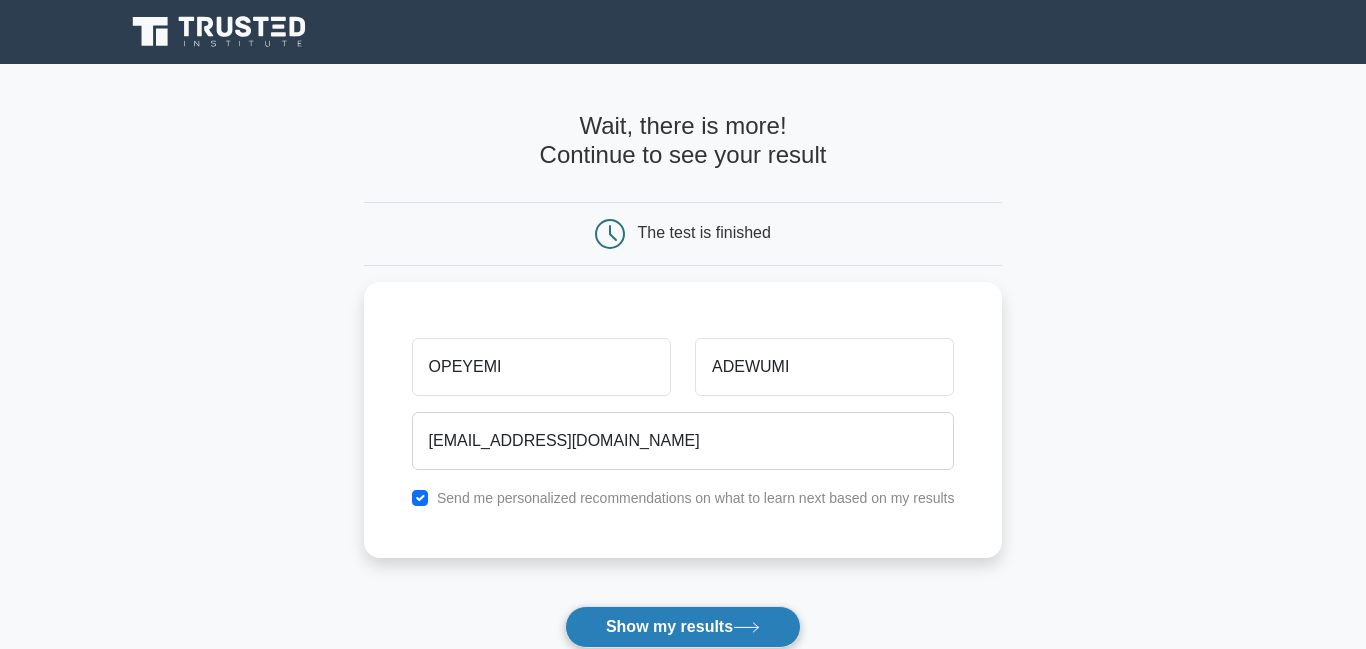 click on "Show my results" at bounding box center (683, 627) 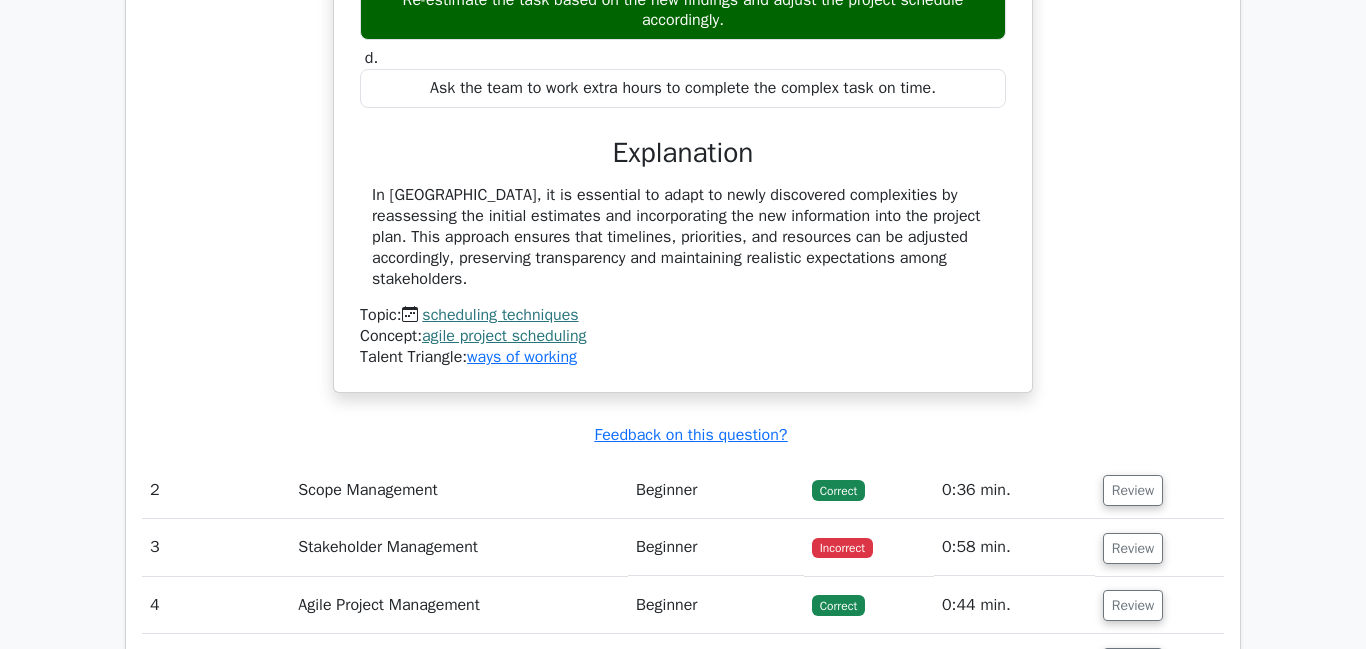 scroll, scrollTop: 2106, scrollLeft: 0, axis: vertical 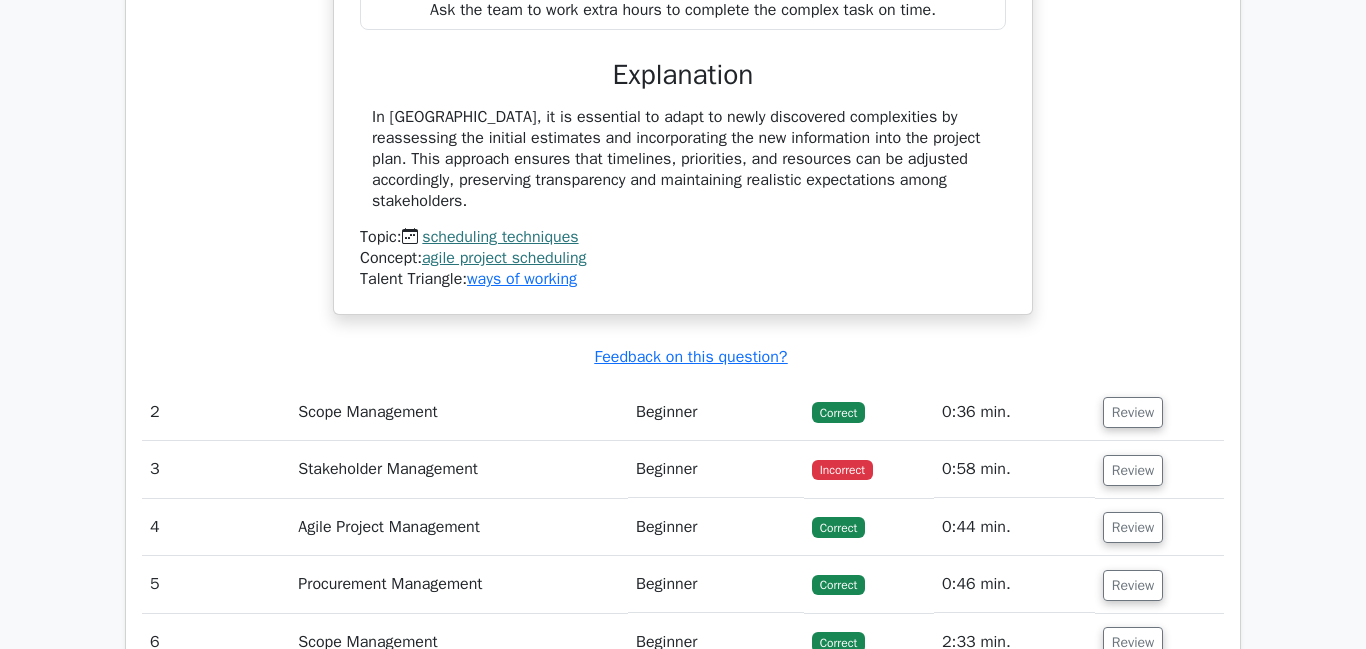 click on "Beginner" at bounding box center (716, 469) 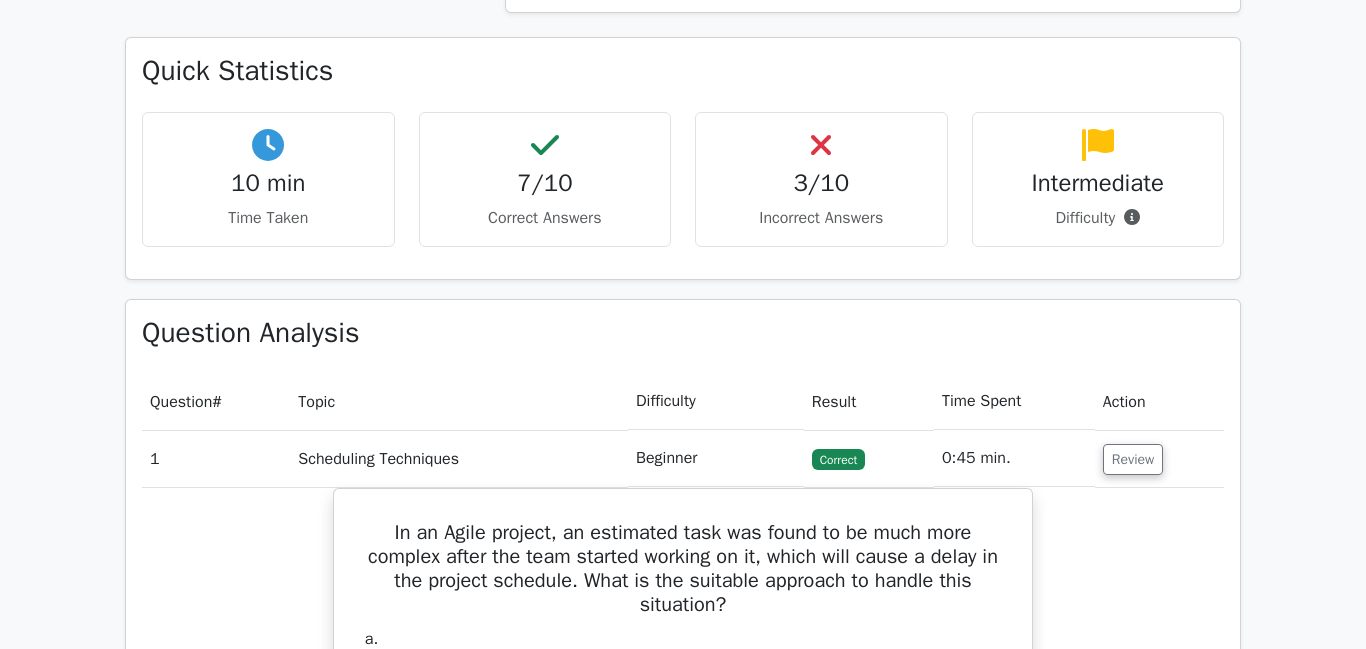 scroll, scrollTop: 1960, scrollLeft: 0, axis: vertical 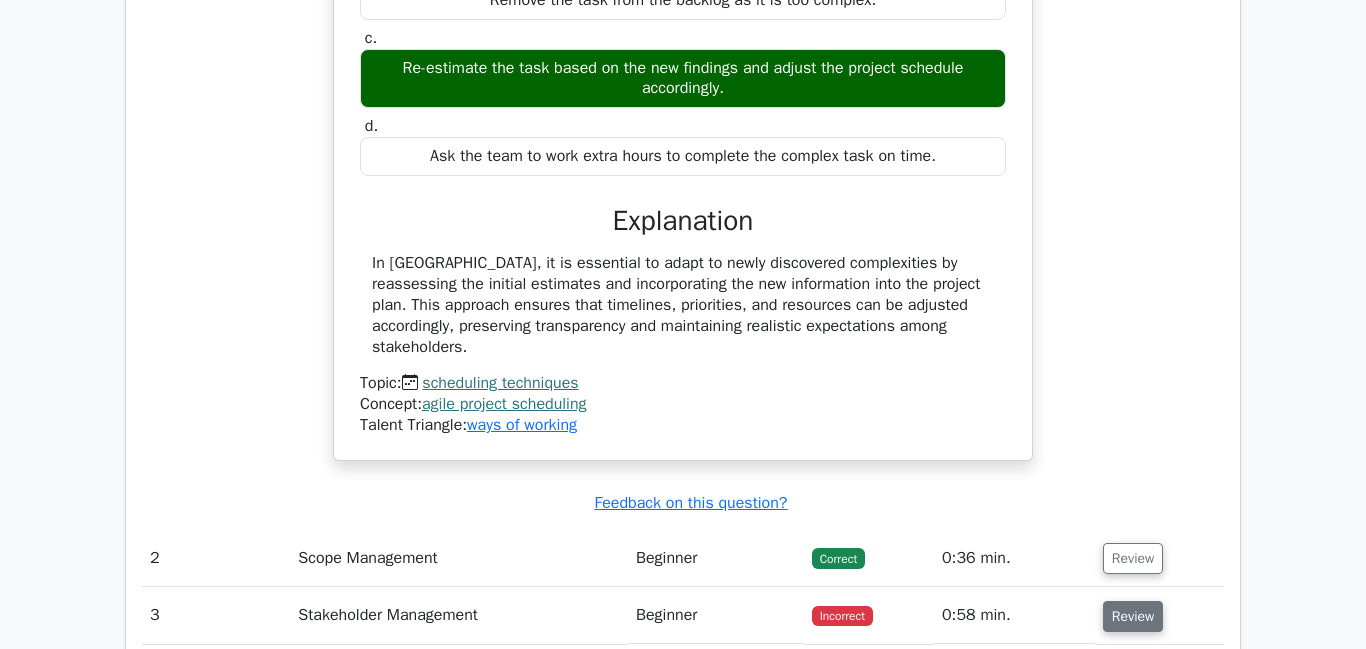 click on "Review" at bounding box center (1133, 616) 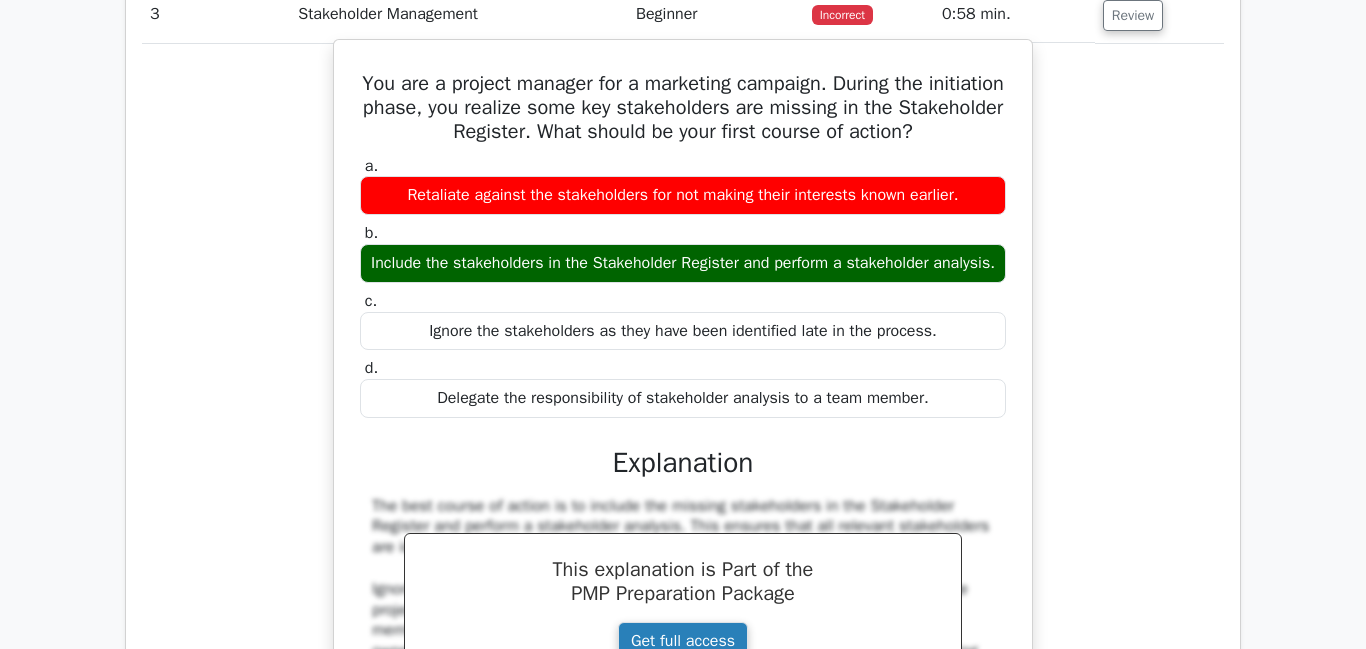 scroll, scrollTop: 2605, scrollLeft: 0, axis: vertical 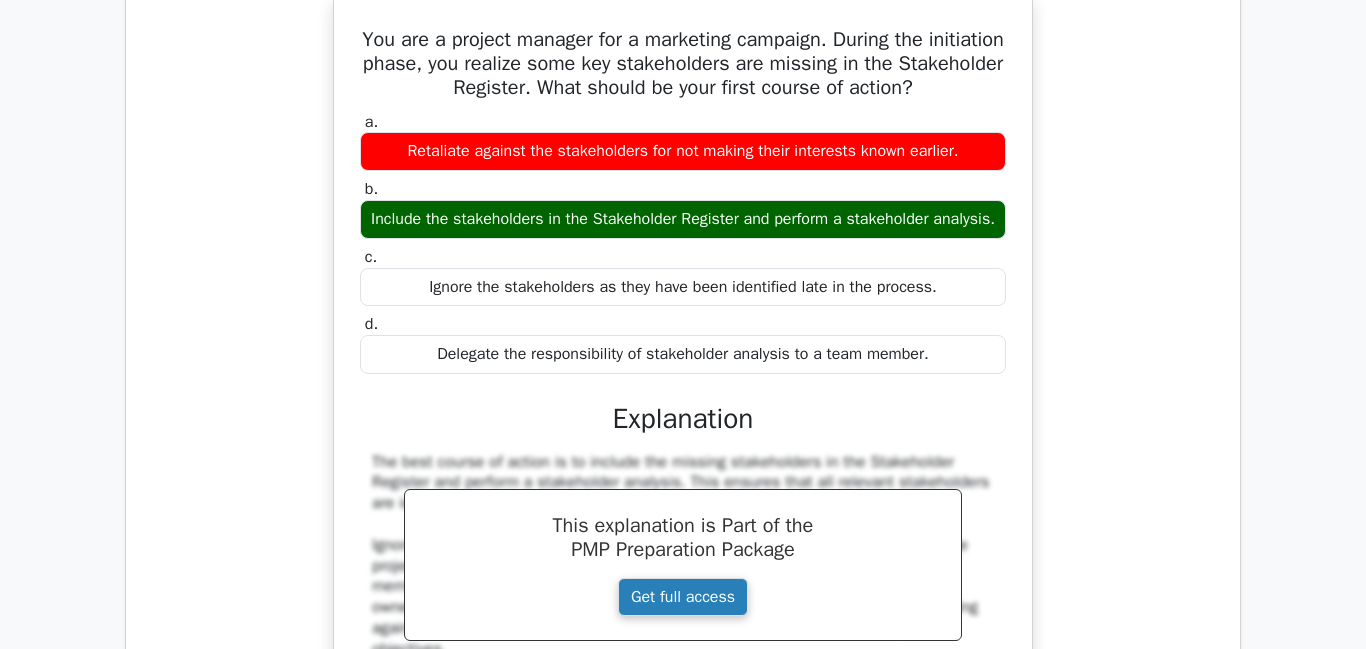 click on "Get full access" at bounding box center [683, 597] 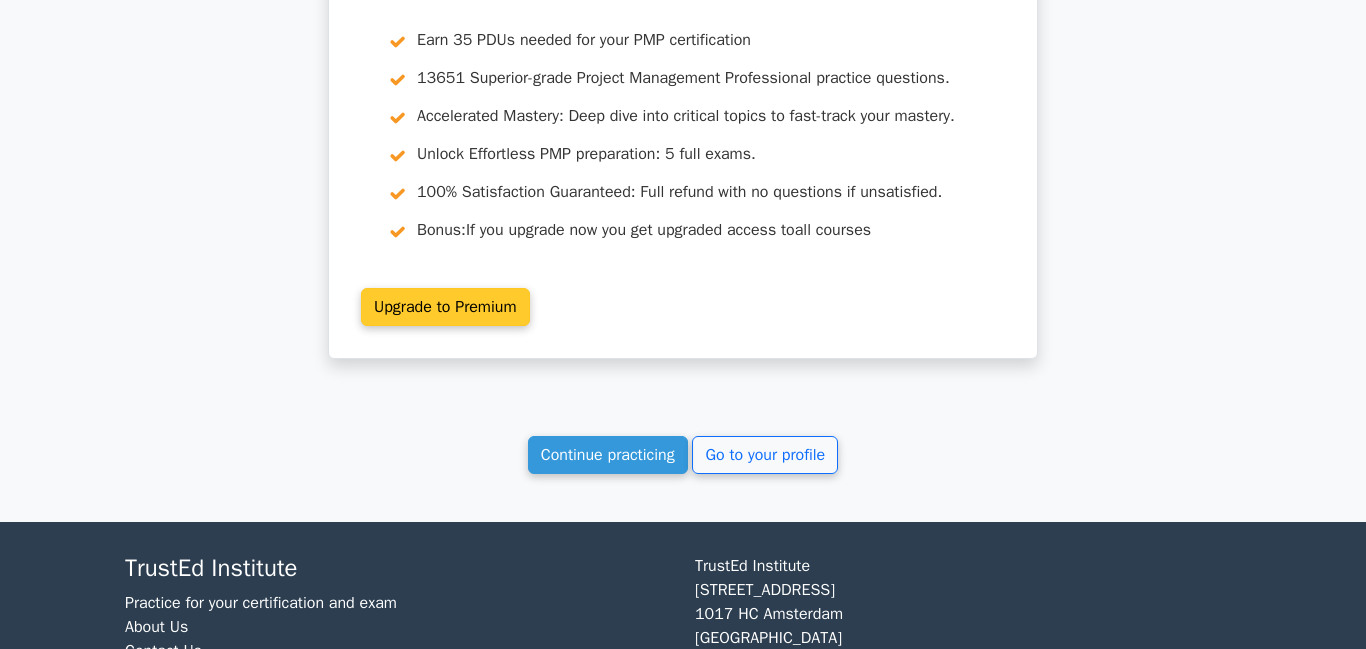 scroll, scrollTop: 3278, scrollLeft: 0, axis: vertical 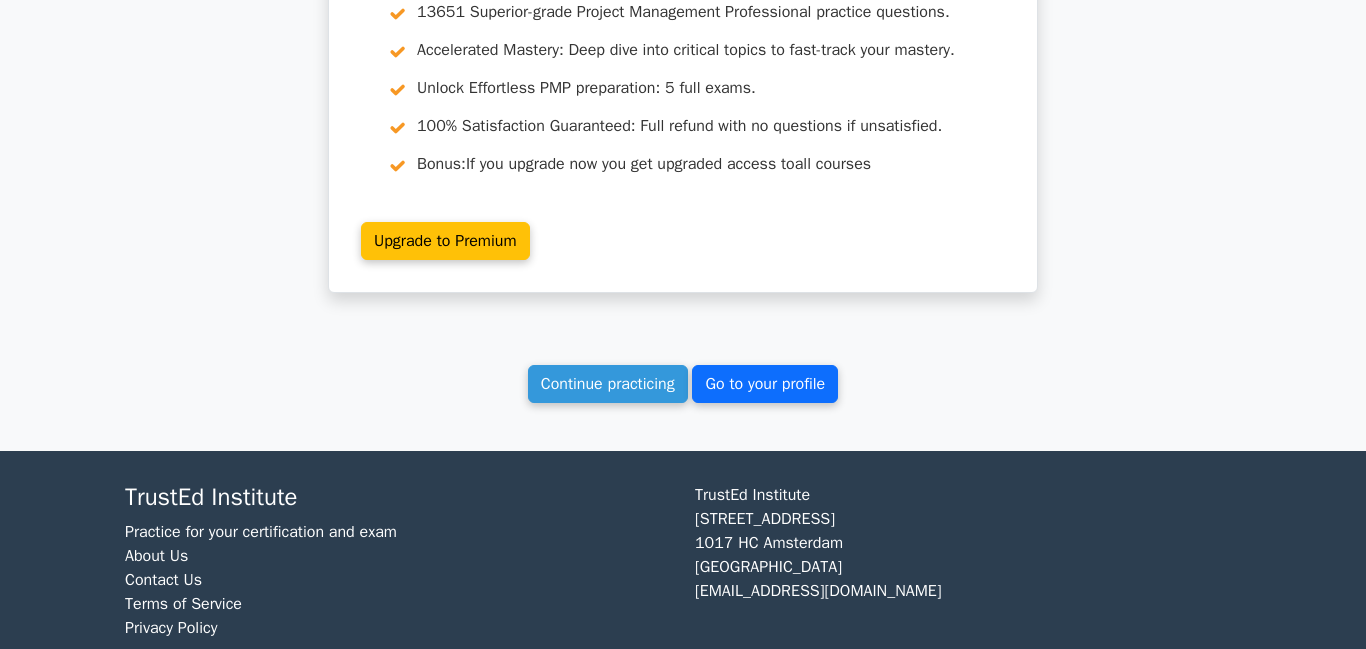 click on "Go to your profile" at bounding box center [765, 384] 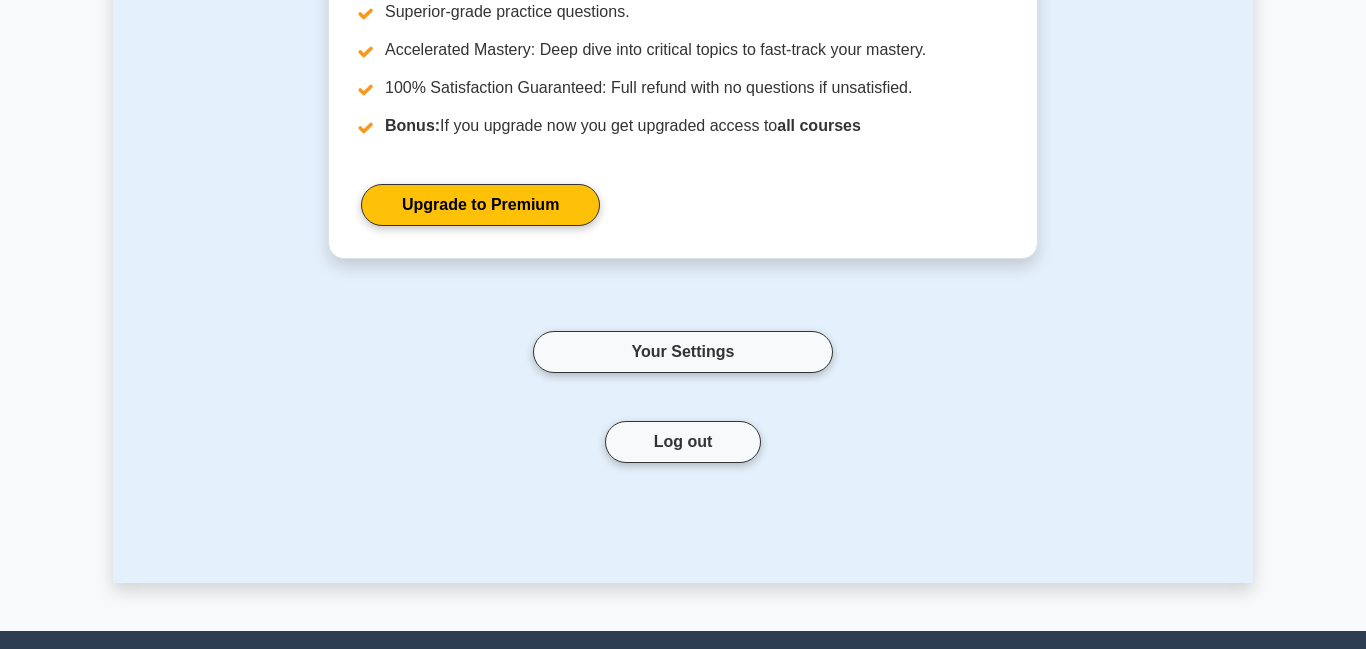 scroll, scrollTop: 356, scrollLeft: 0, axis: vertical 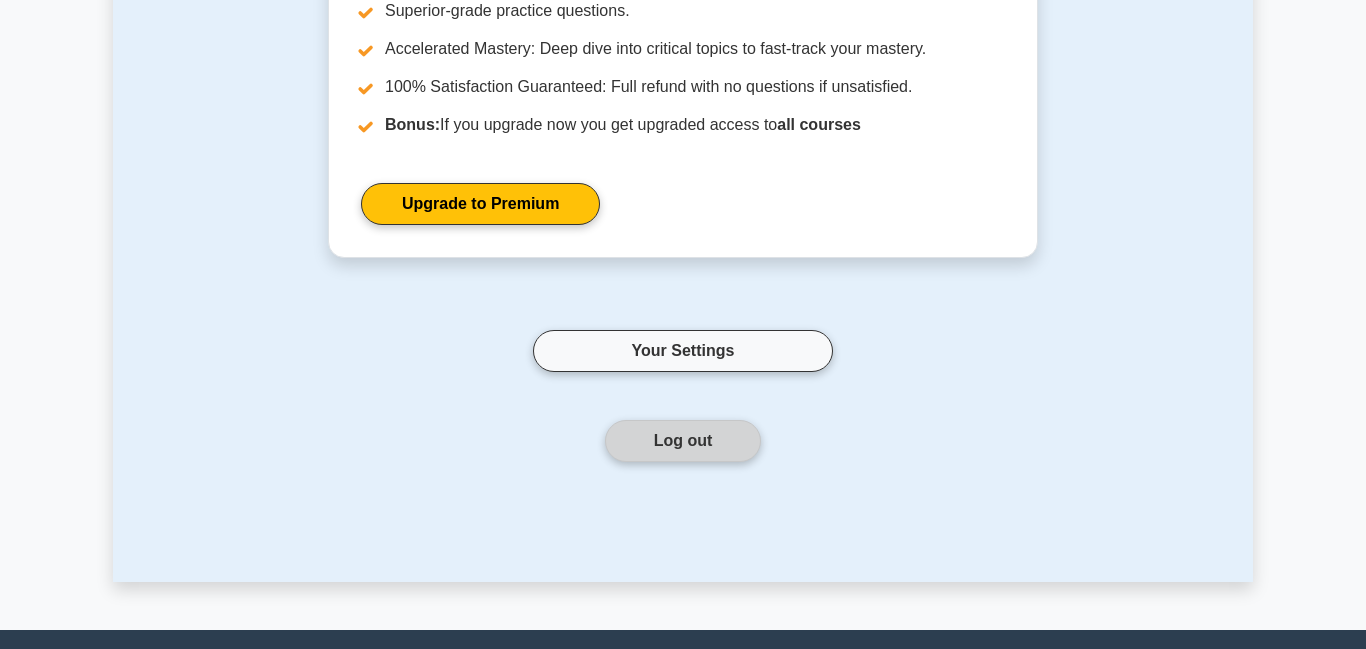 click on "Log out" at bounding box center [683, 441] 